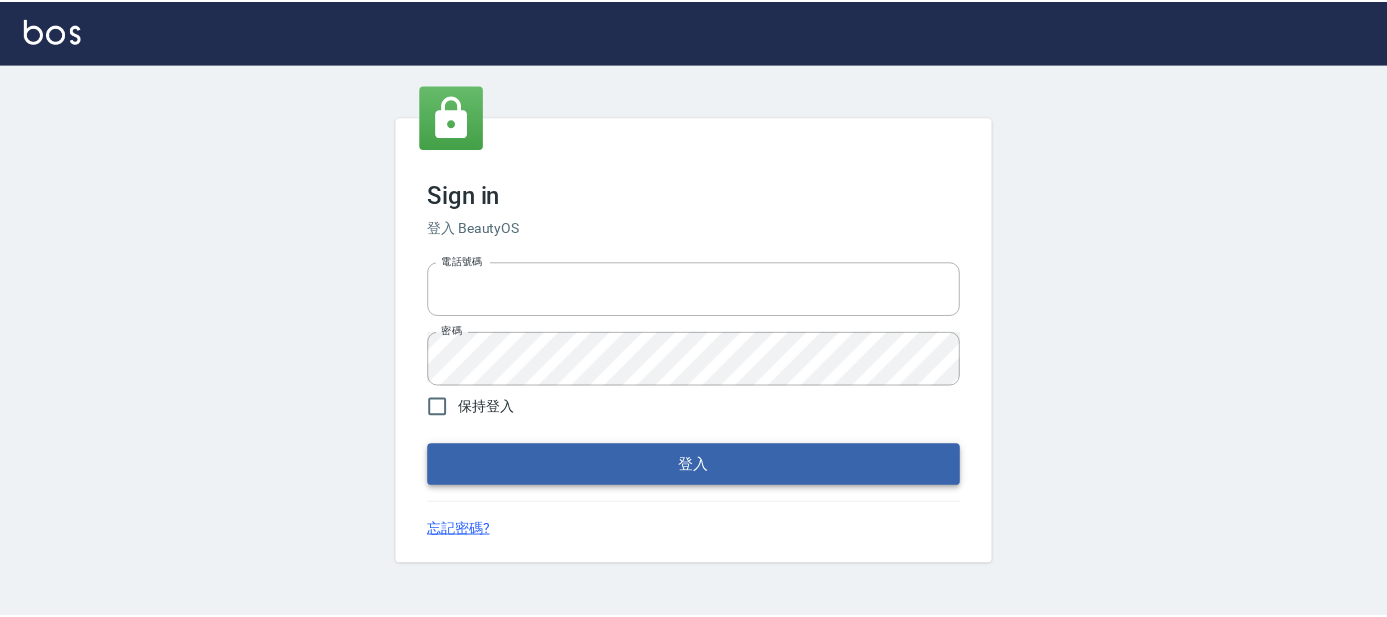 scroll, scrollTop: 0, scrollLeft: 0, axis: both 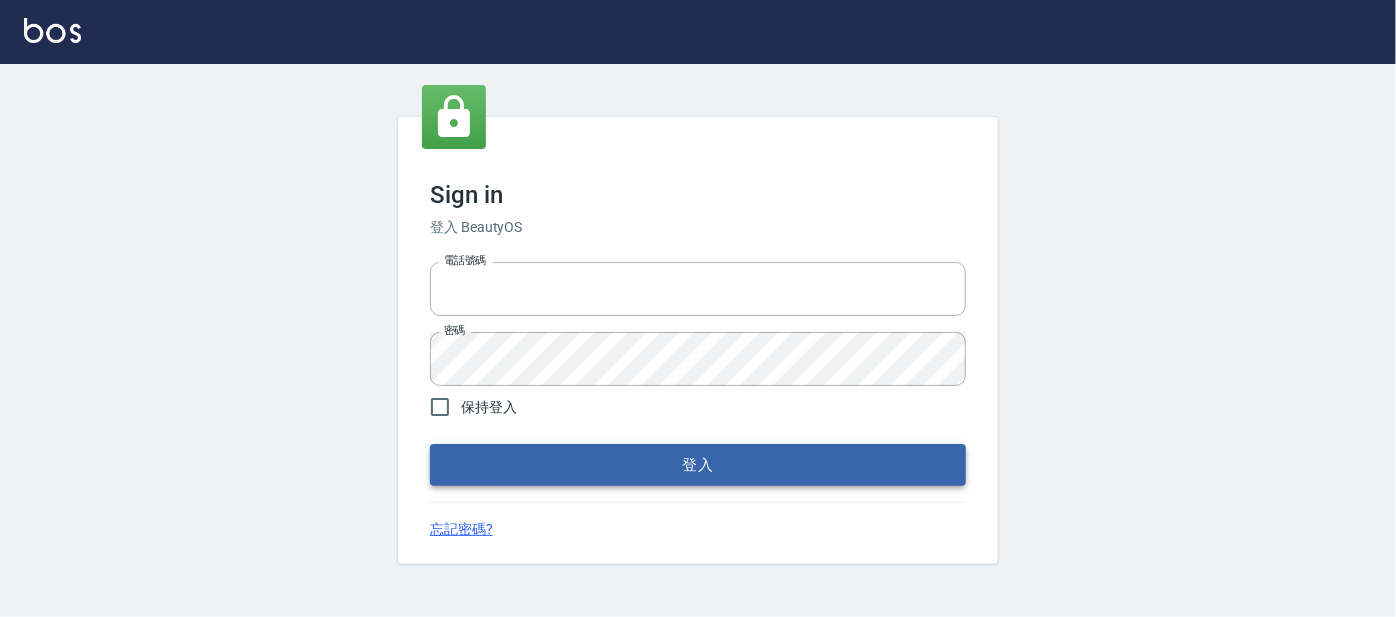 type on "[PHONE]" 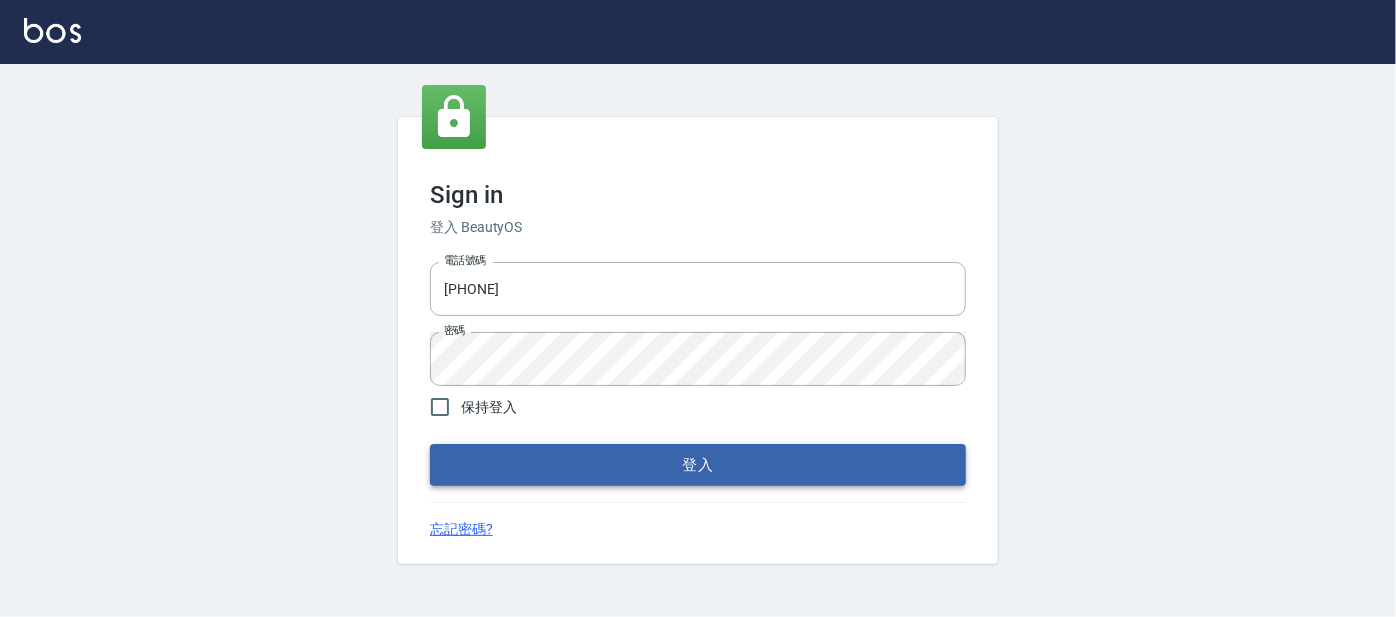 click on "登入" at bounding box center (698, 465) 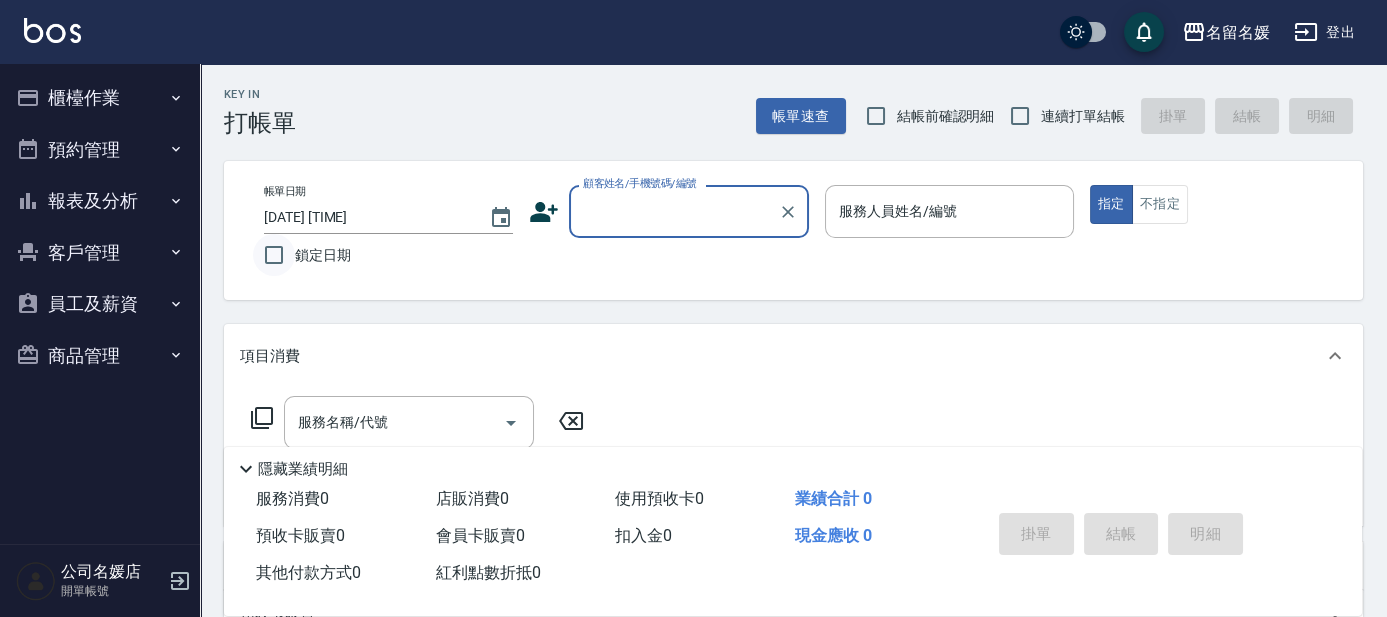 click on "鎖定日期" at bounding box center (274, 255) 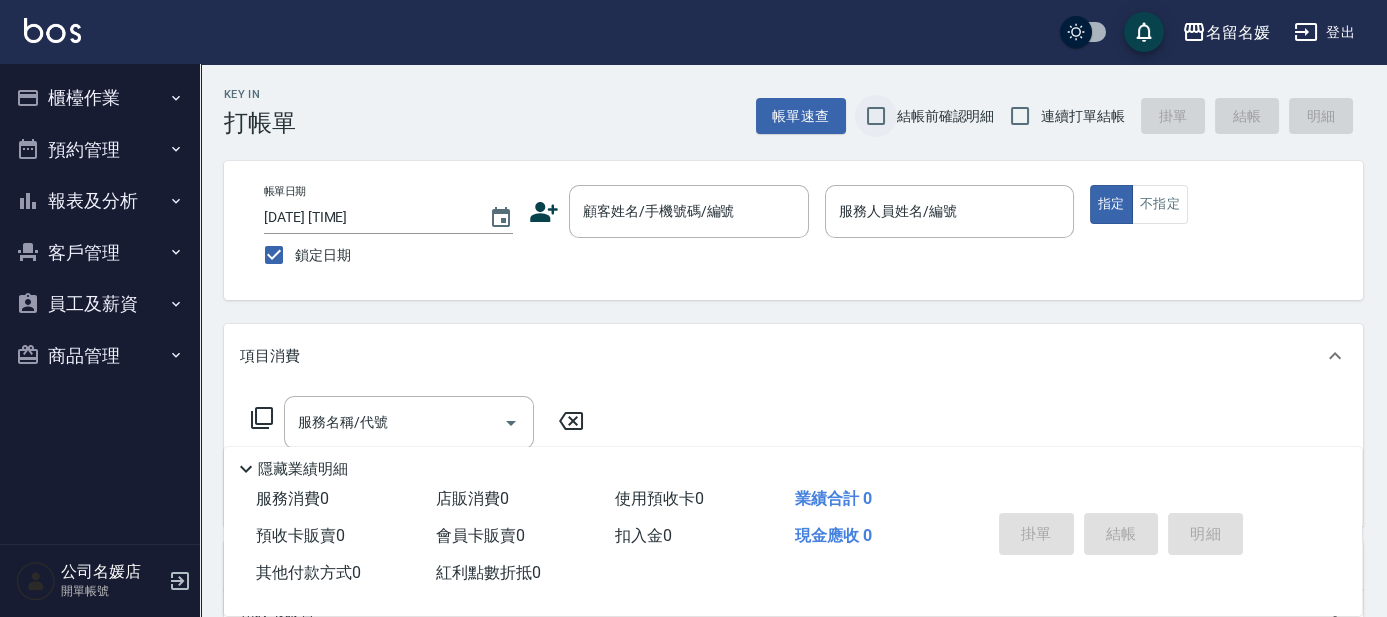 click on "結帳前確認明細" at bounding box center (876, 116) 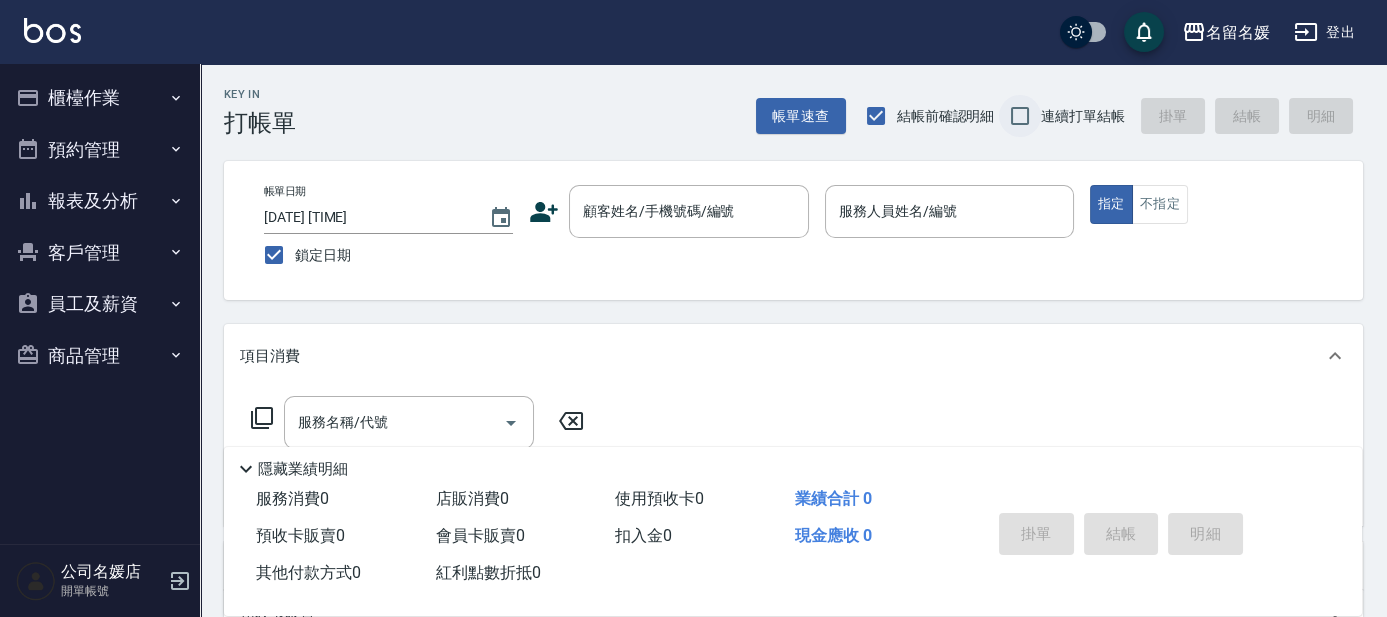 click on "連續打單結帳" at bounding box center (1020, 116) 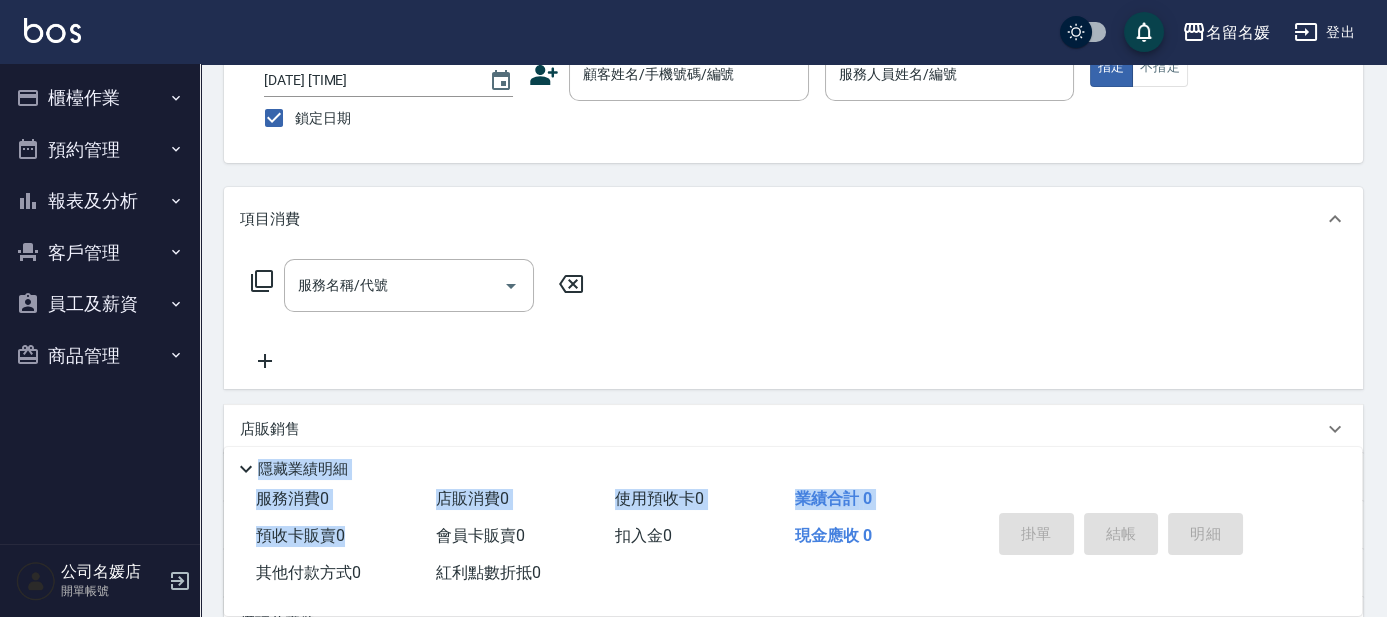 drag, startPoint x: 478, startPoint y: 641, endPoint x: 597, endPoint y: 650, distance: 119.33985 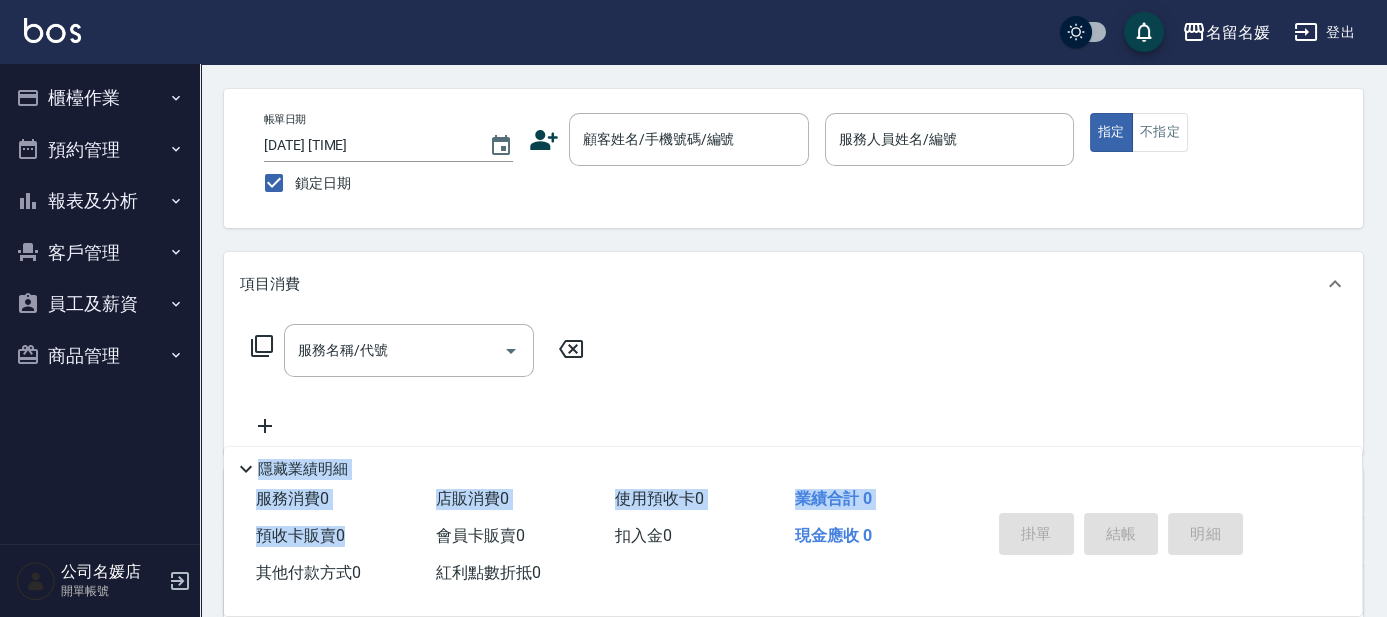 scroll, scrollTop: 53, scrollLeft: 0, axis: vertical 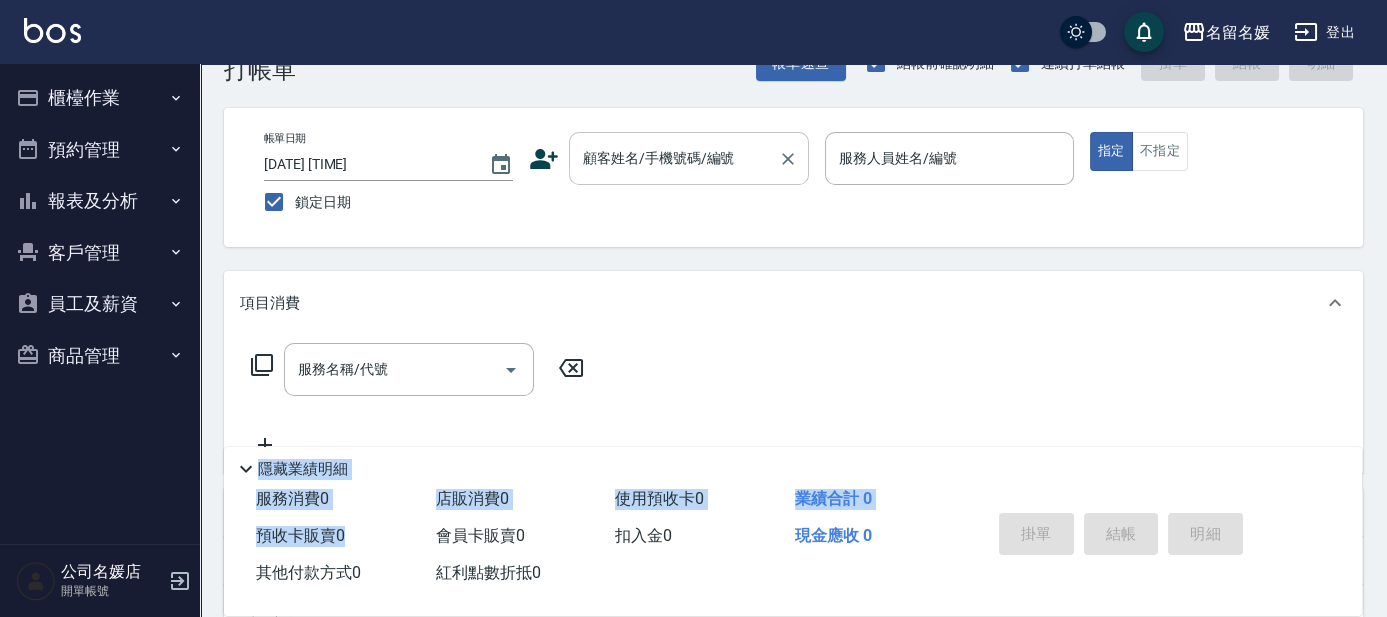 click on "顧客姓名/手機號碼/編號 顧客姓名/手機號碼/編號" at bounding box center (689, 158) 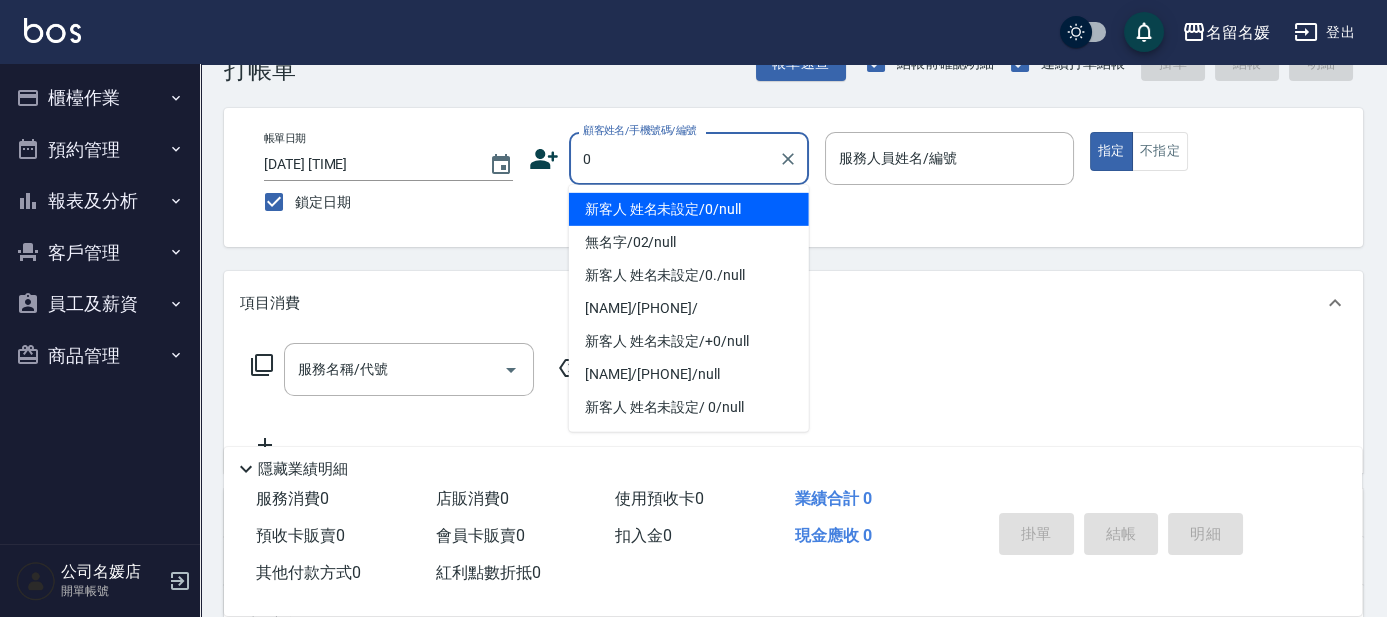 type on "新客人 姓名未設定/0/null" 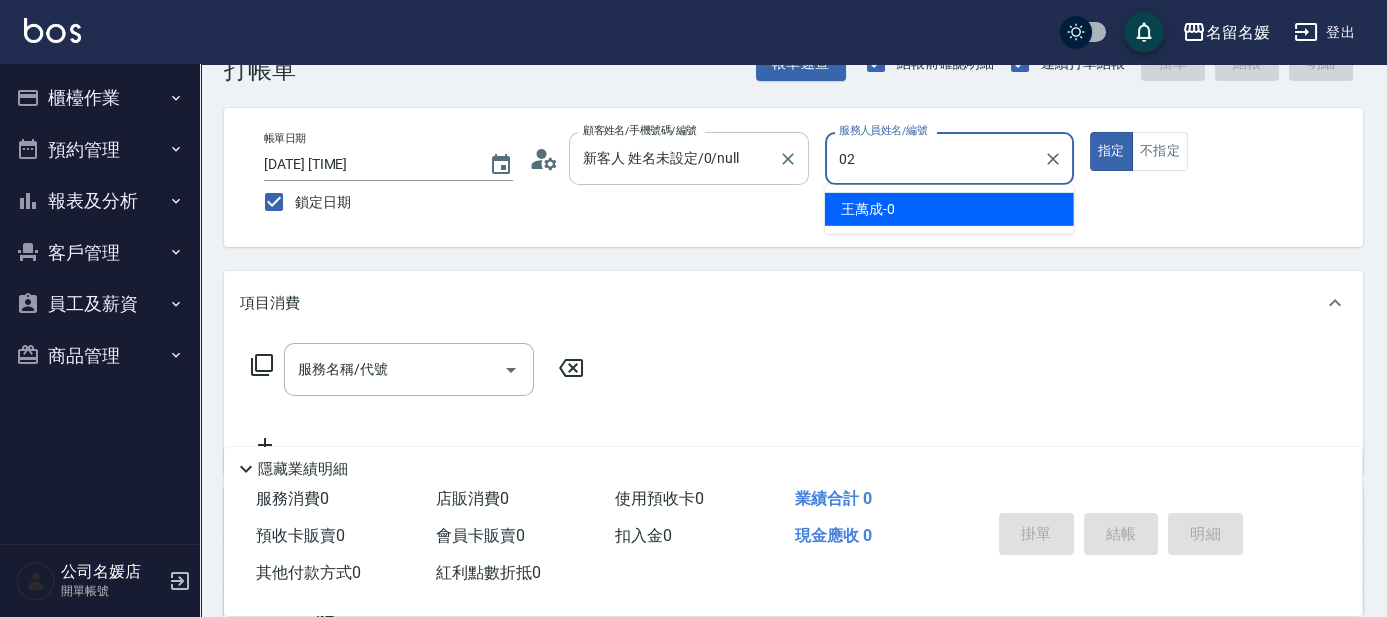 type on "02" 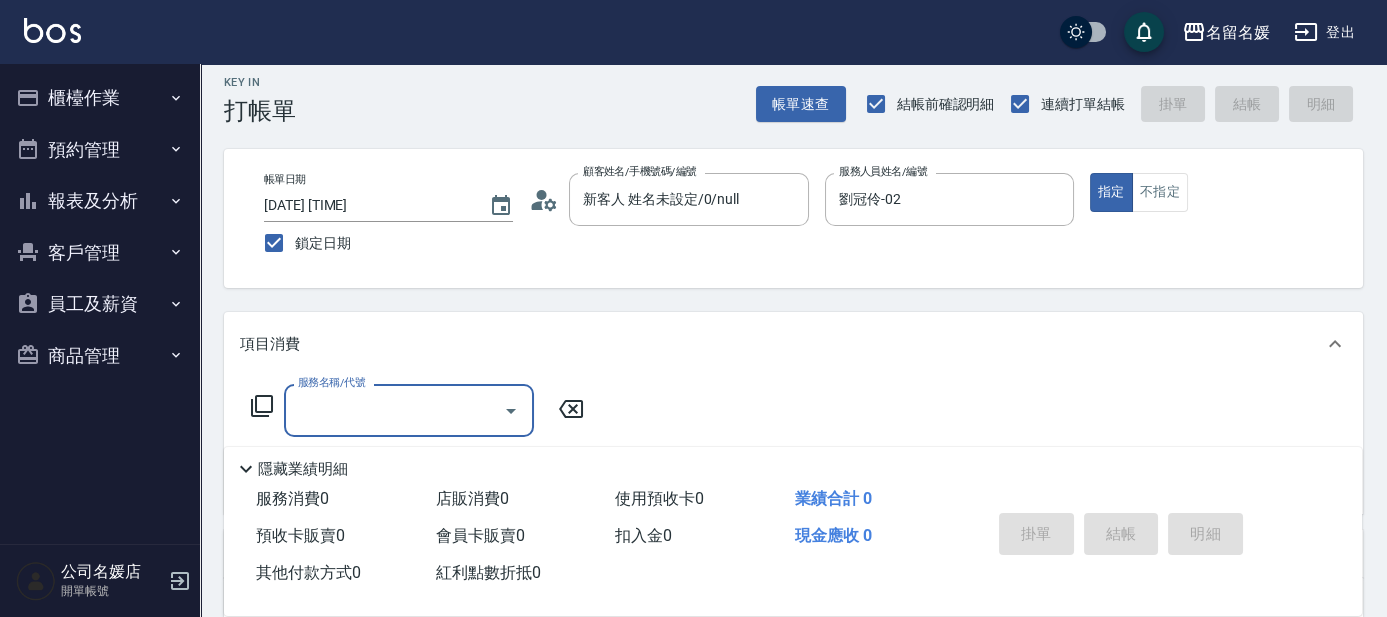 scroll, scrollTop: 0, scrollLeft: 0, axis: both 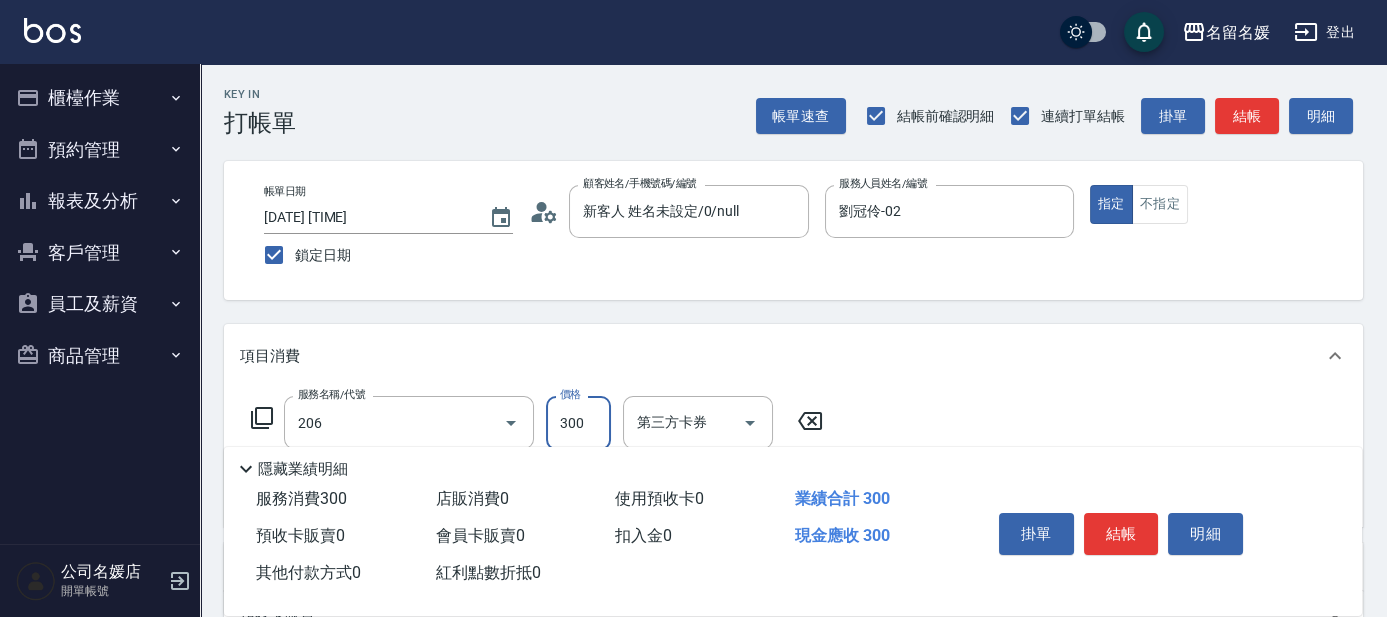 type on "洗髮[300](206)" 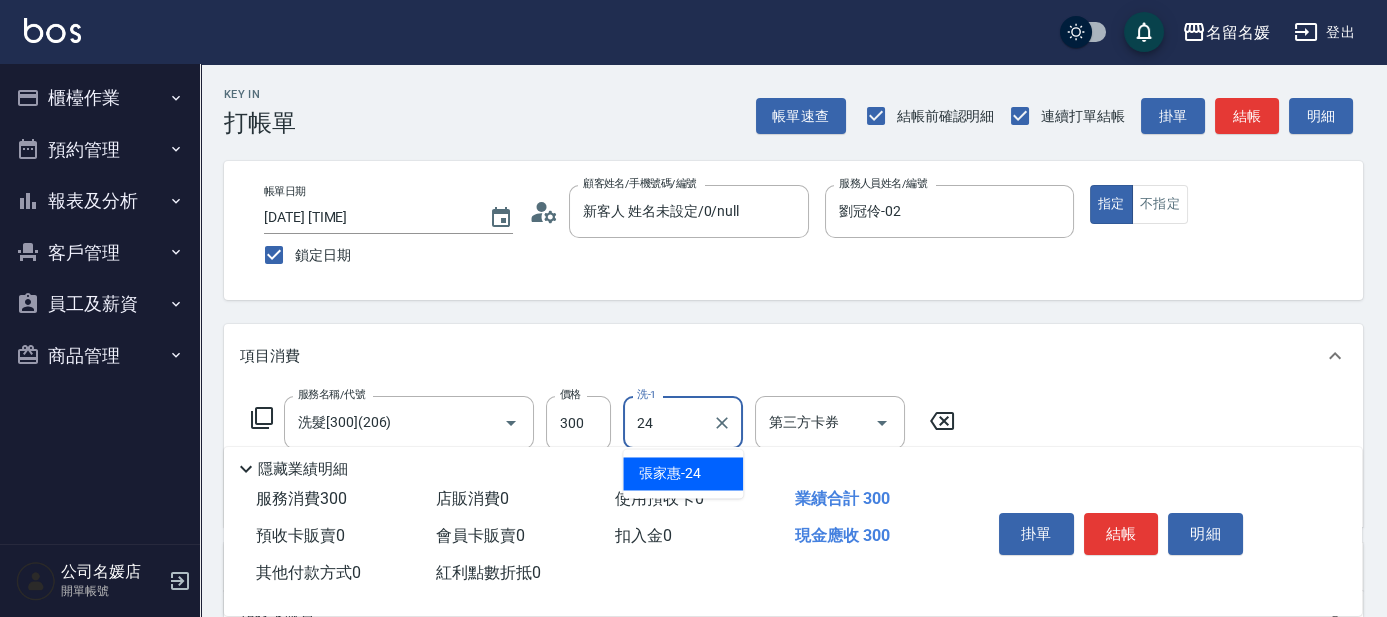 type on "張家惠-24" 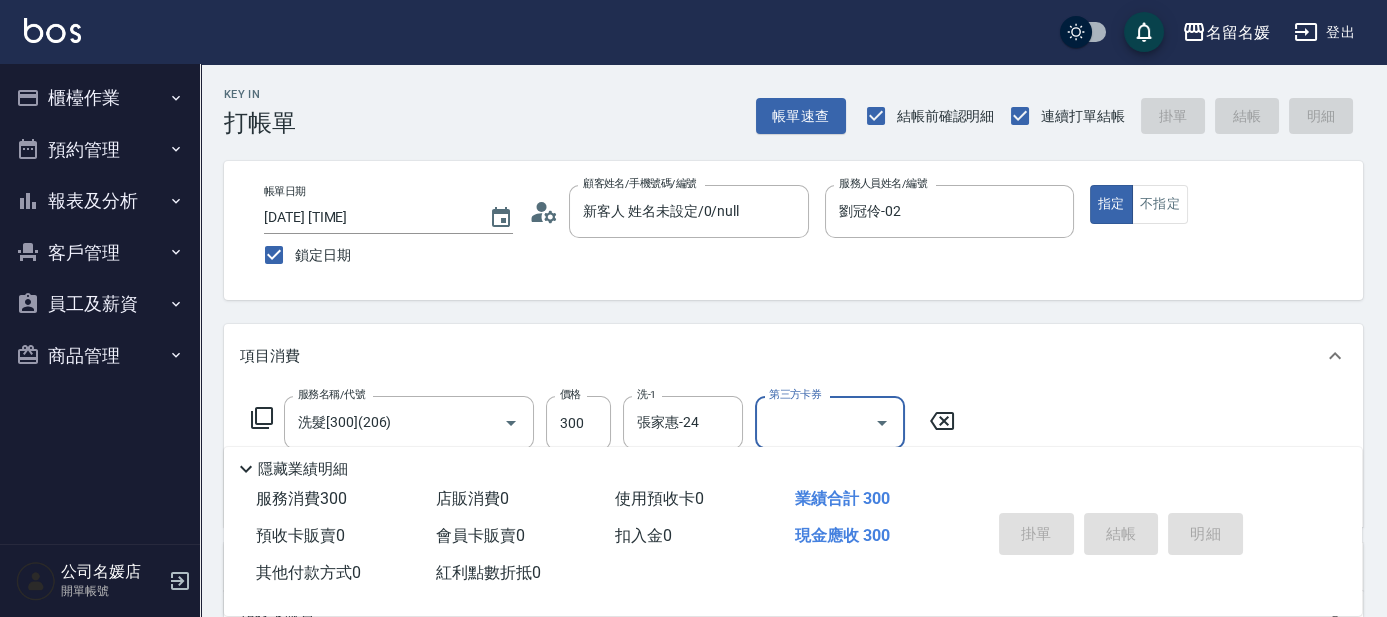 type 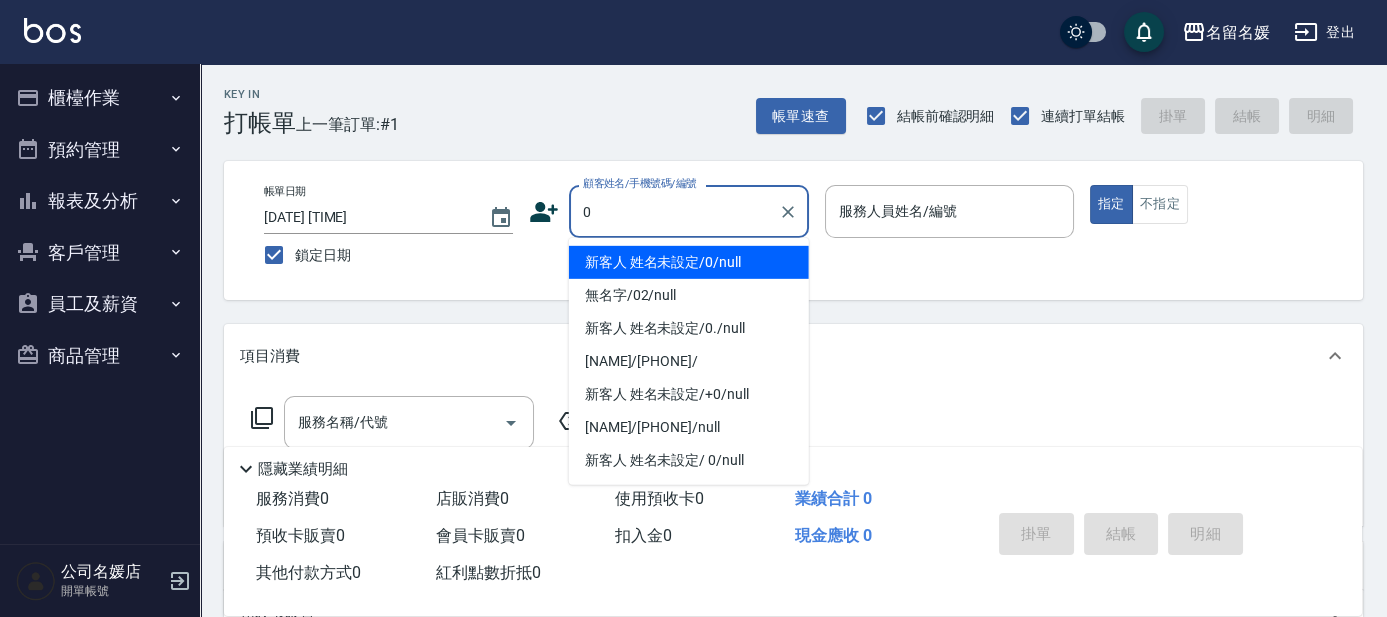 type on "0" 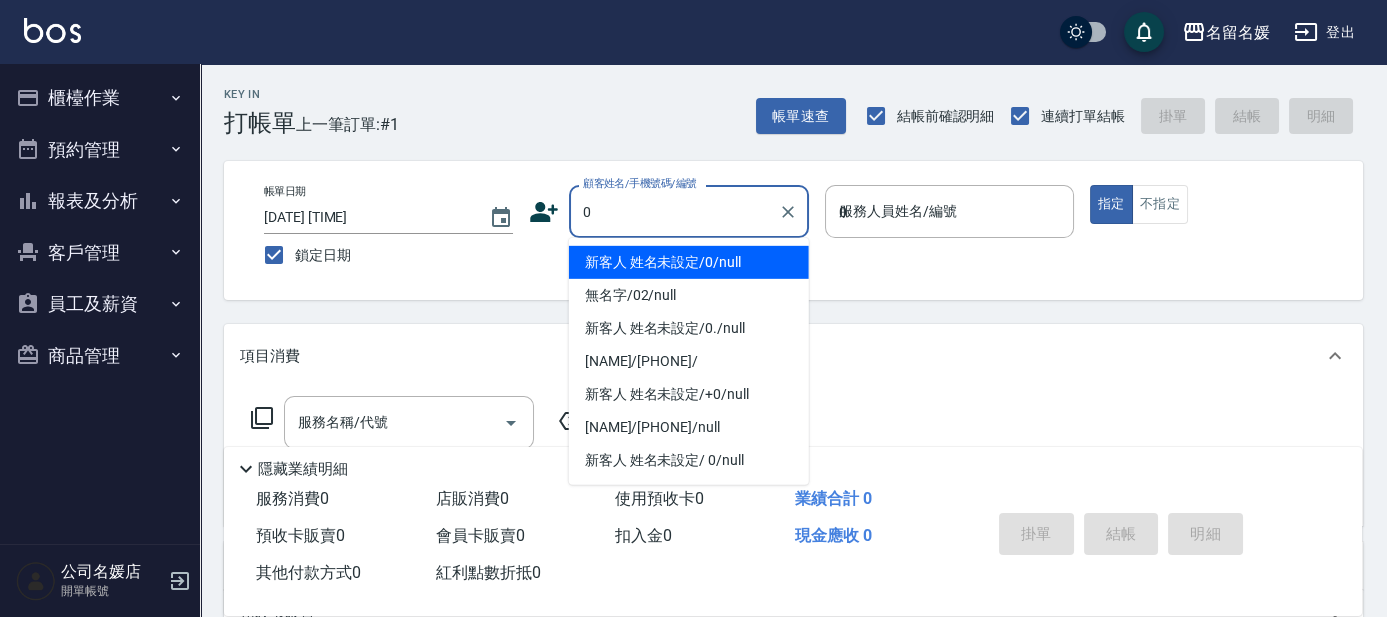 type on "04" 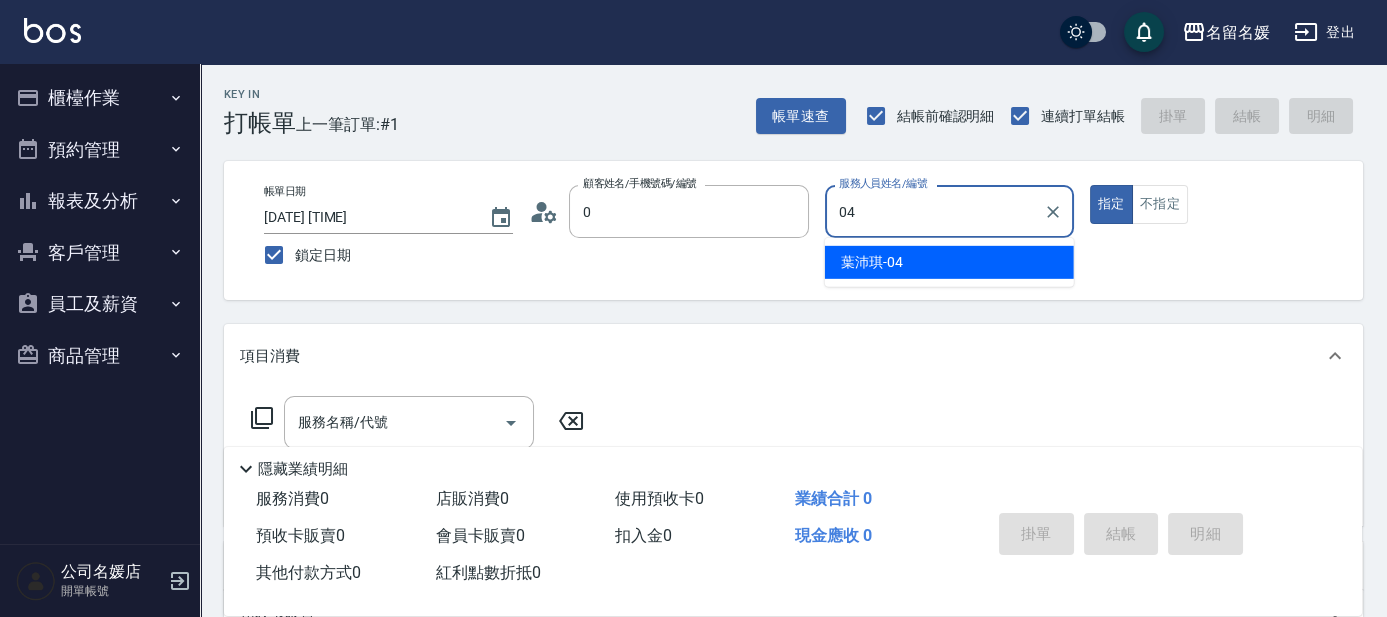 type on "新客人 姓名未設定/0/null" 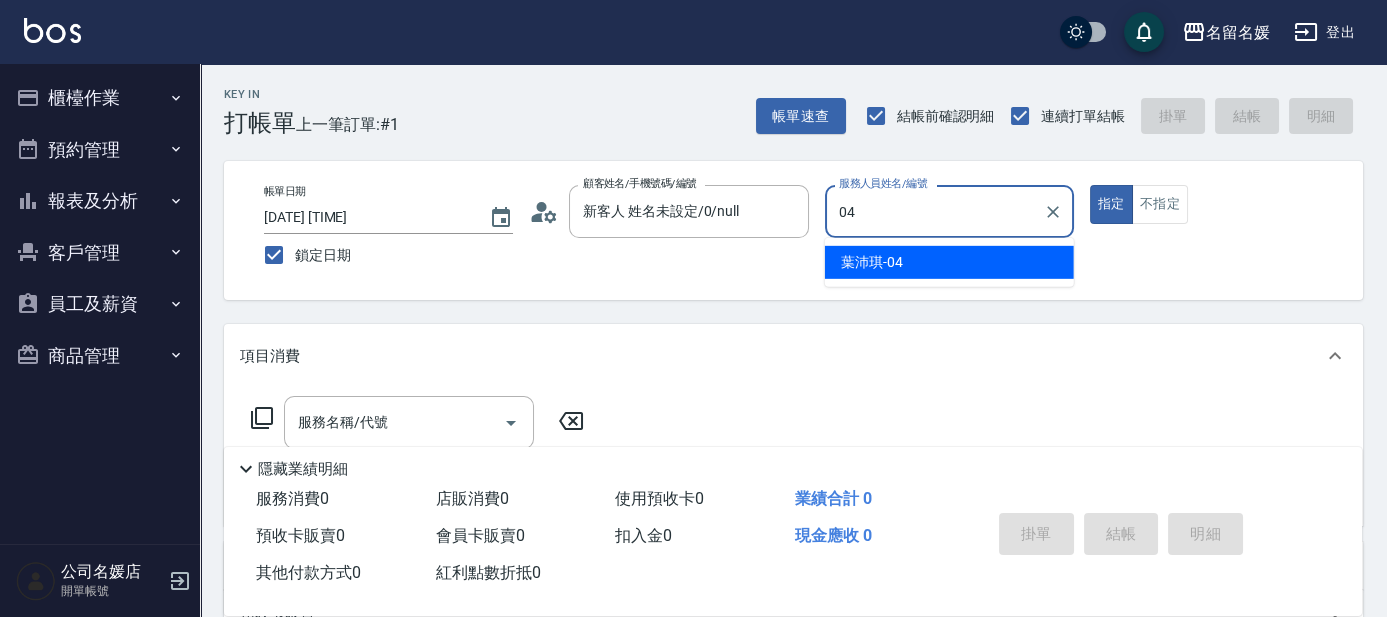 type on "葉沛琪-04" 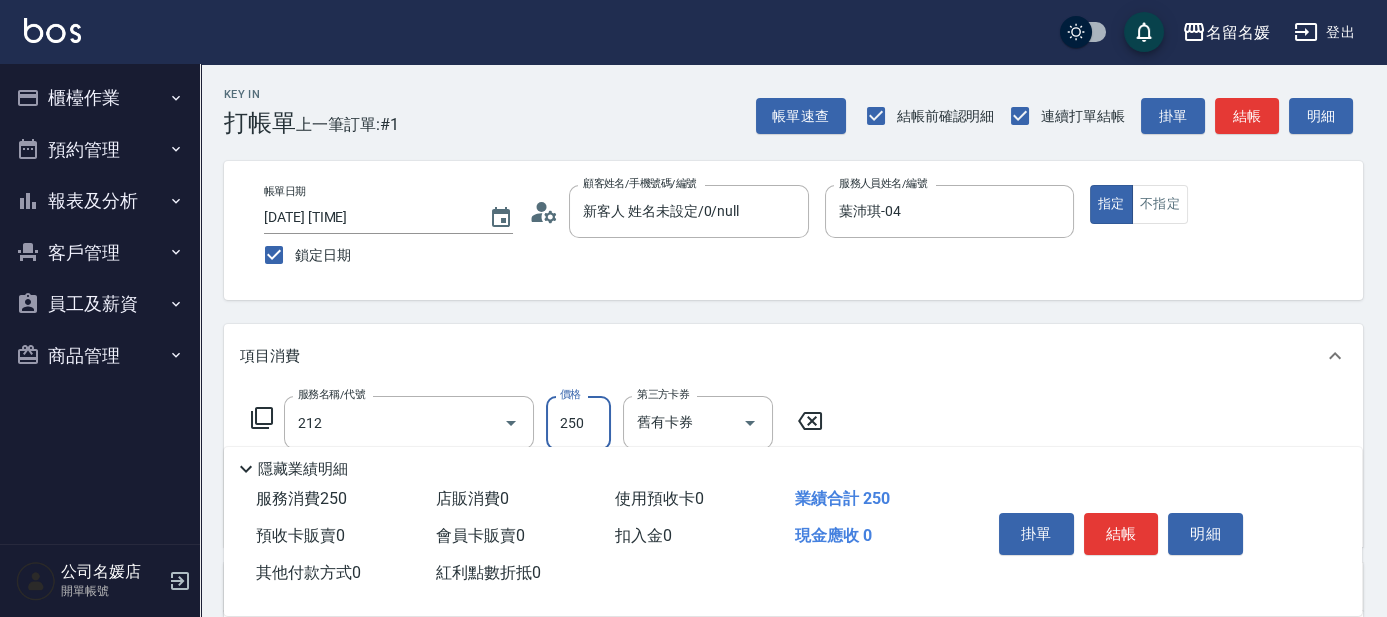 type on "洗髮券-(卡)250(212)" 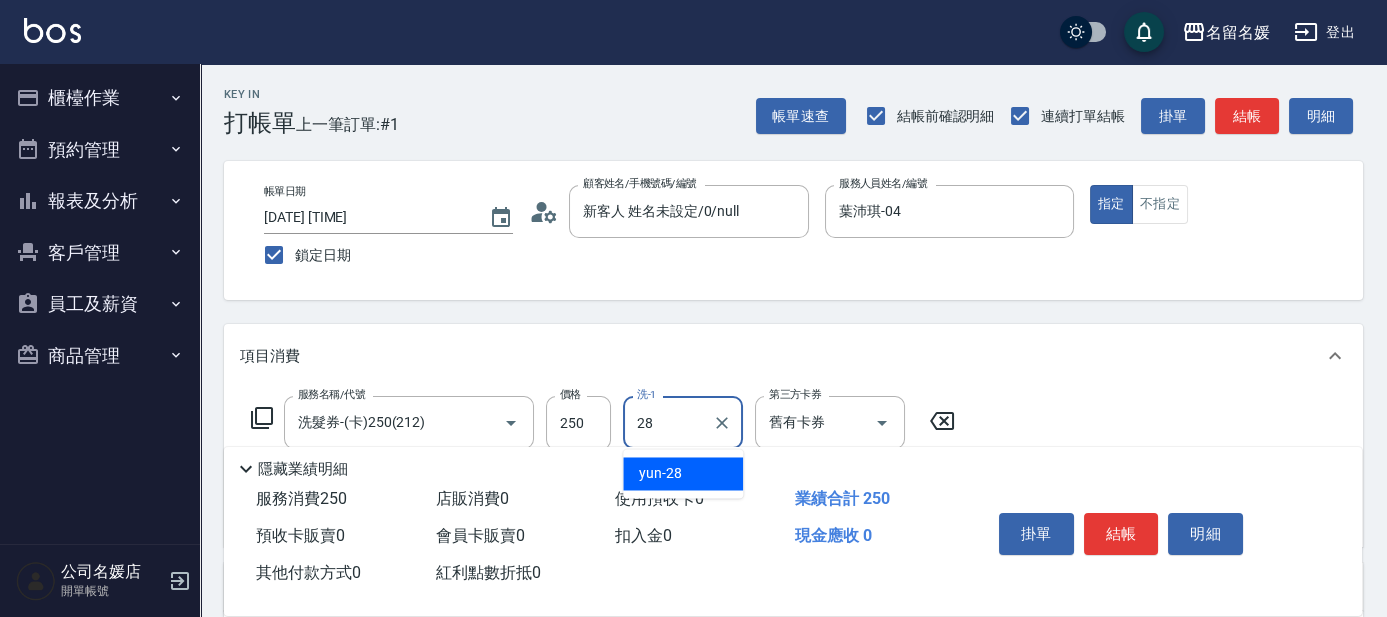 type on "yun-28" 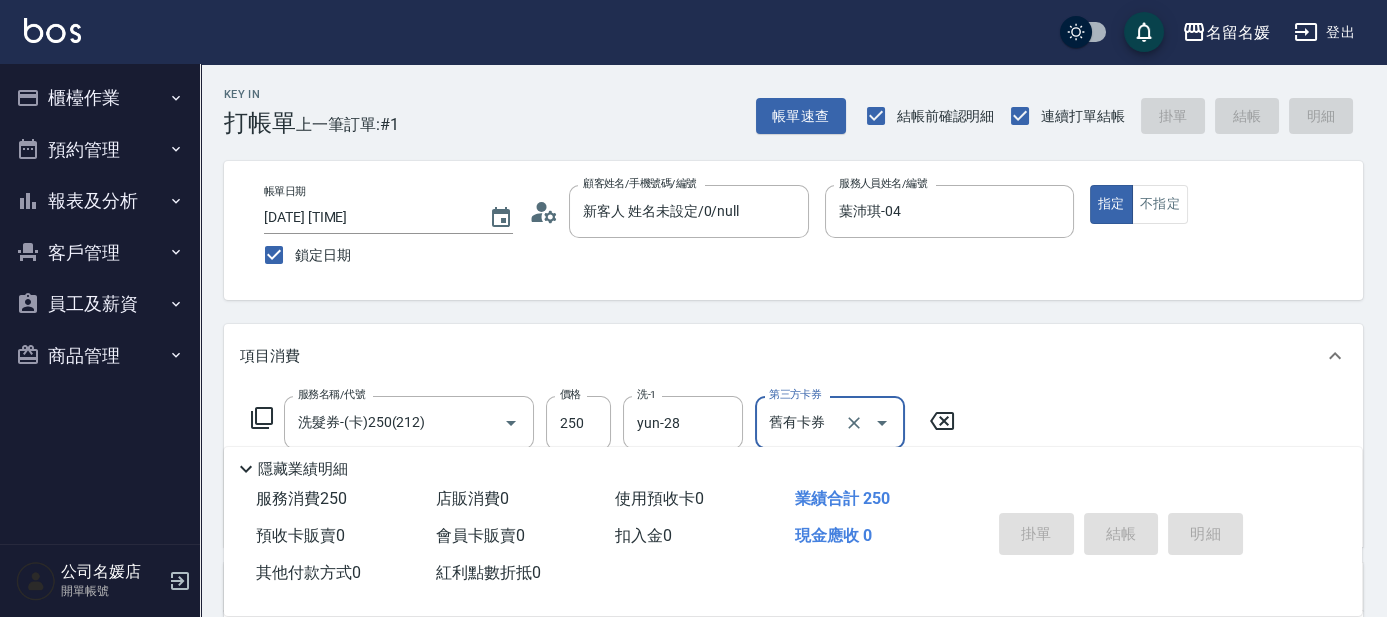 type 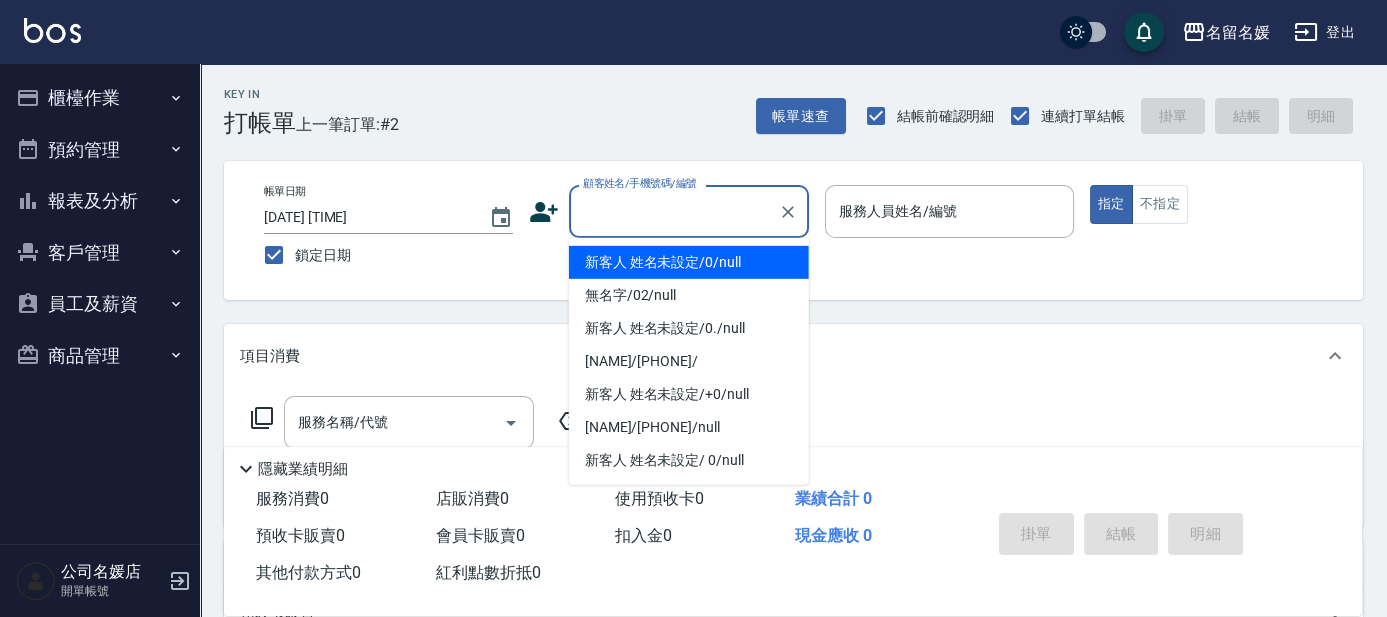 type on "新客人 姓名未設定/0/null" 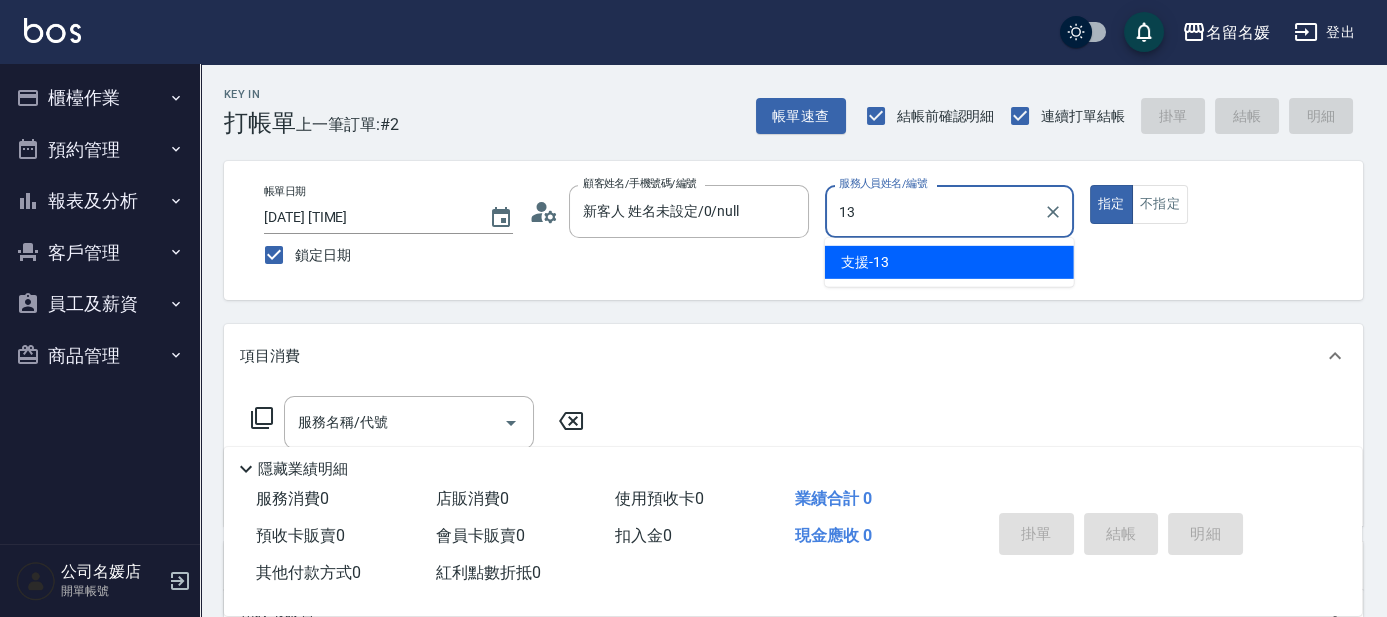 type on "支援-13" 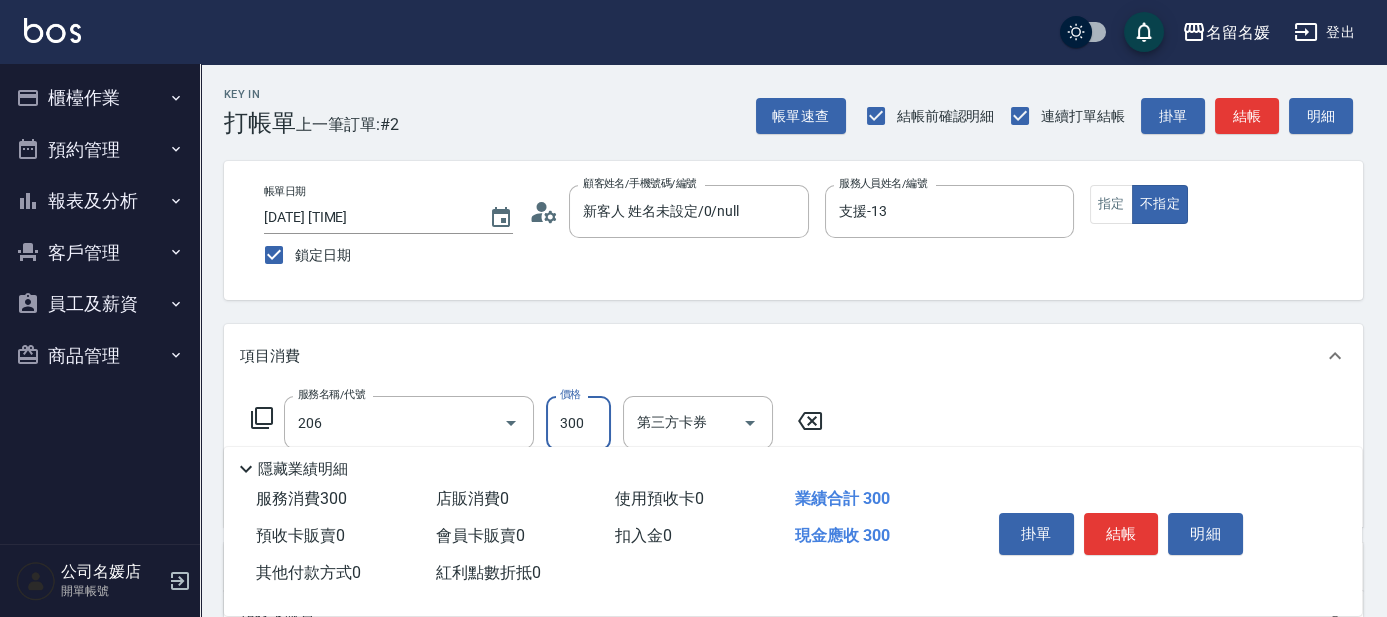 type on "洗髮[300](206)" 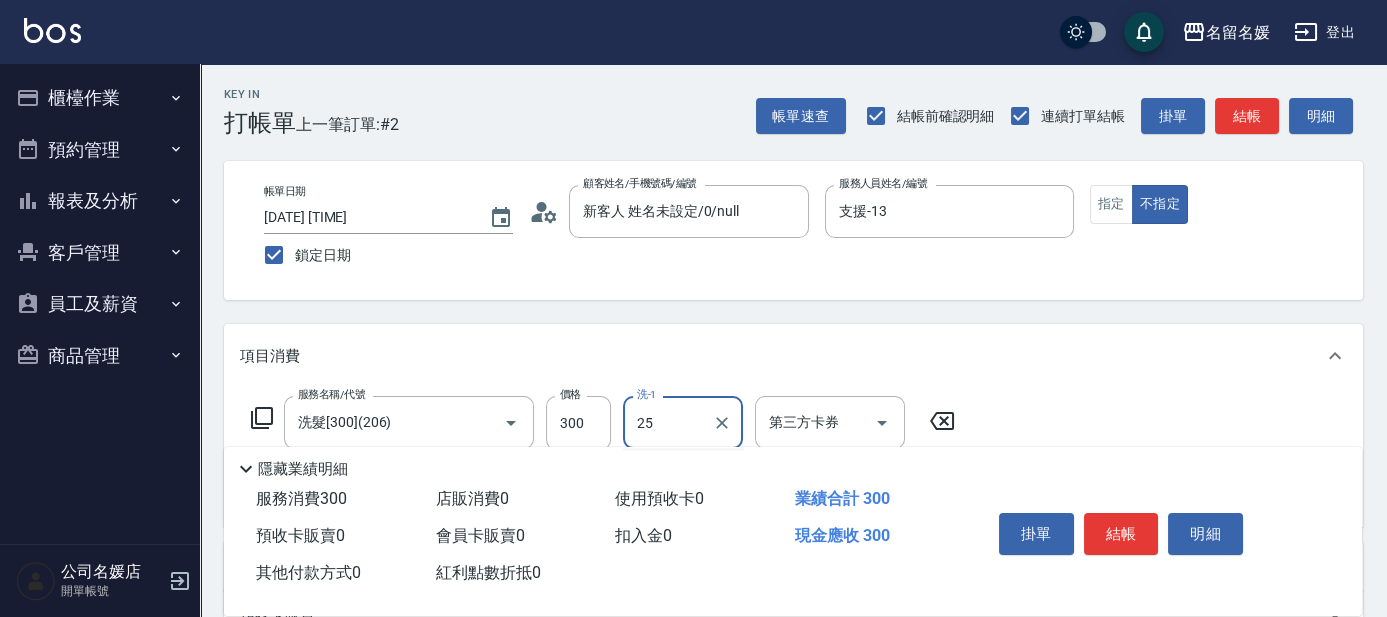 type on "楊瑋萱-25" 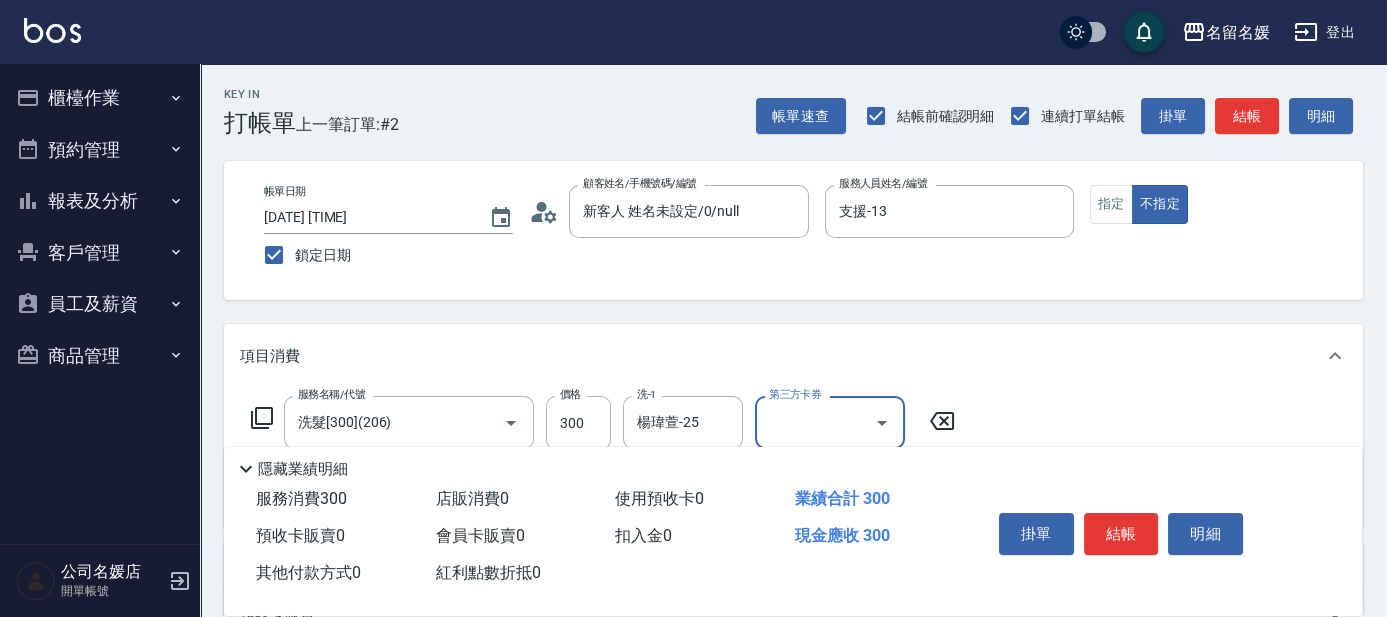scroll, scrollTop: 90, scrollLeft: 0, axis: vertical 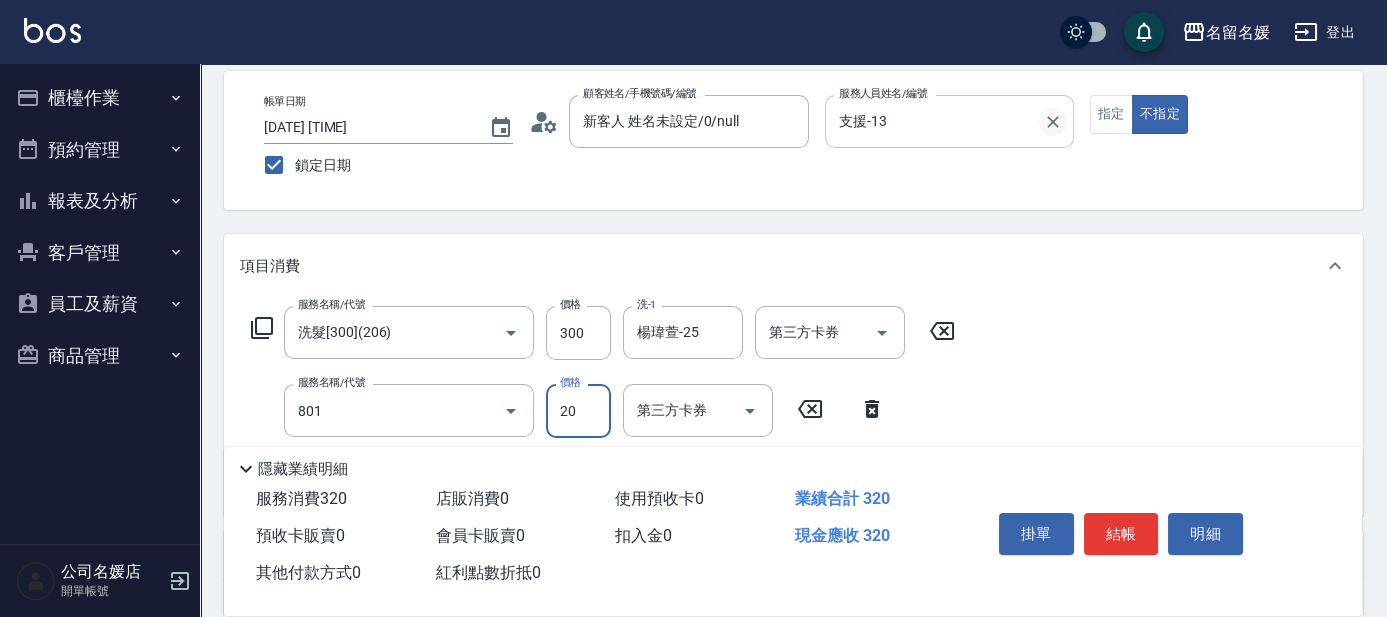 type on "潤絲(801)" 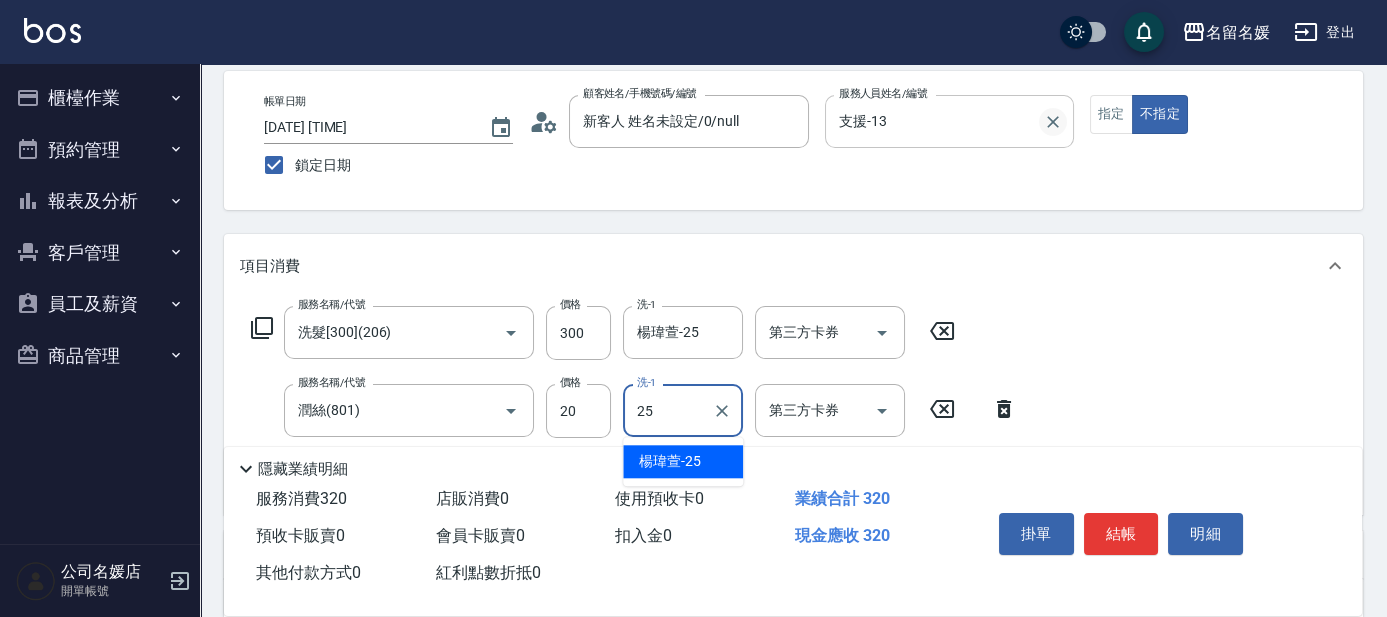 type on "楊瑋萱-25" 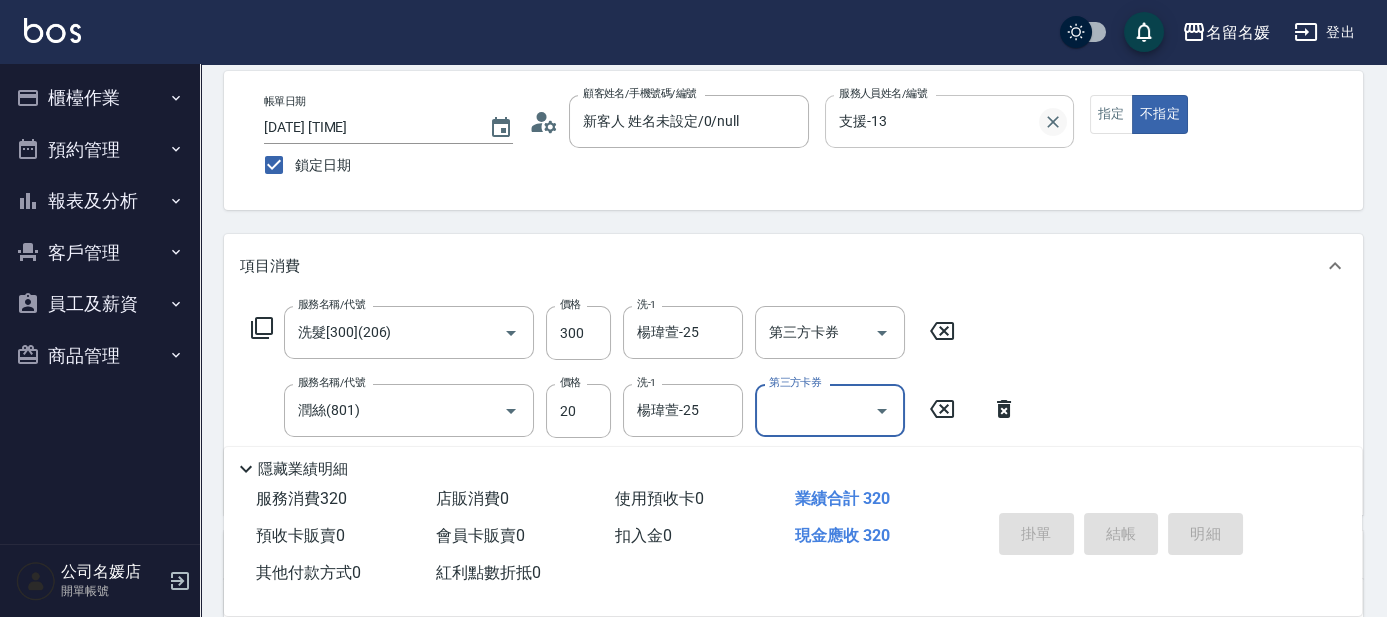 type 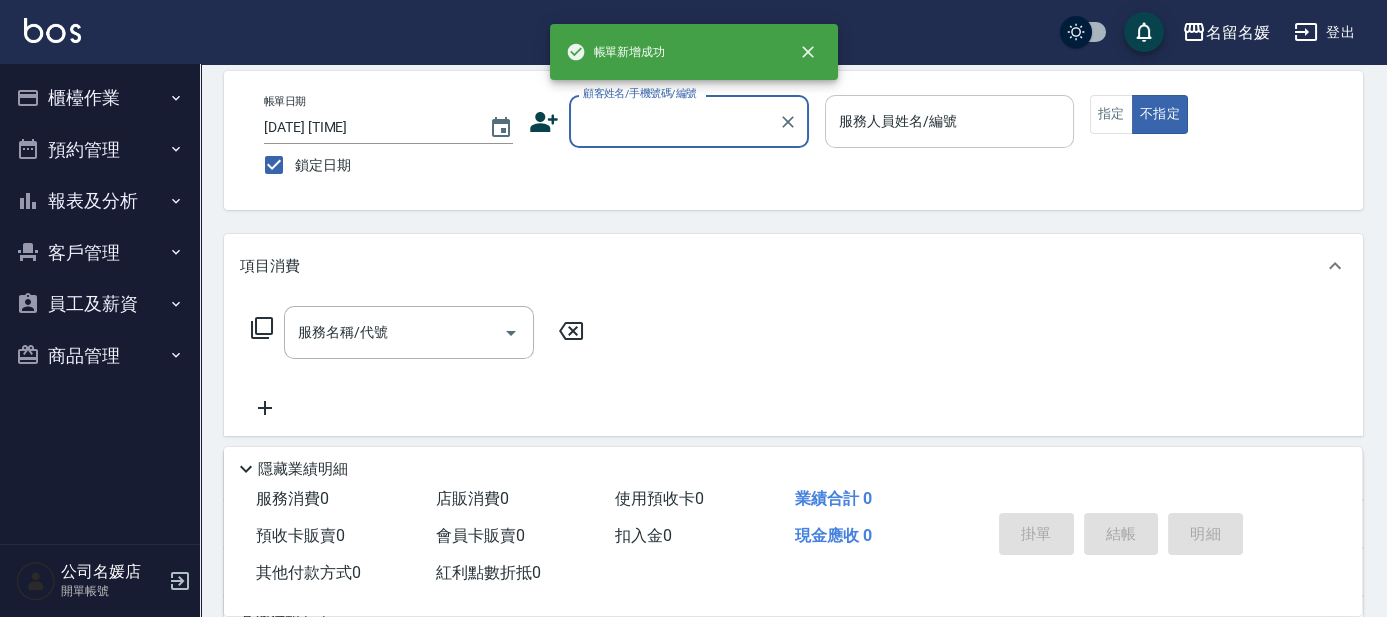 scroll, scrollTop: 0, scrollLeft: 0, axis: both 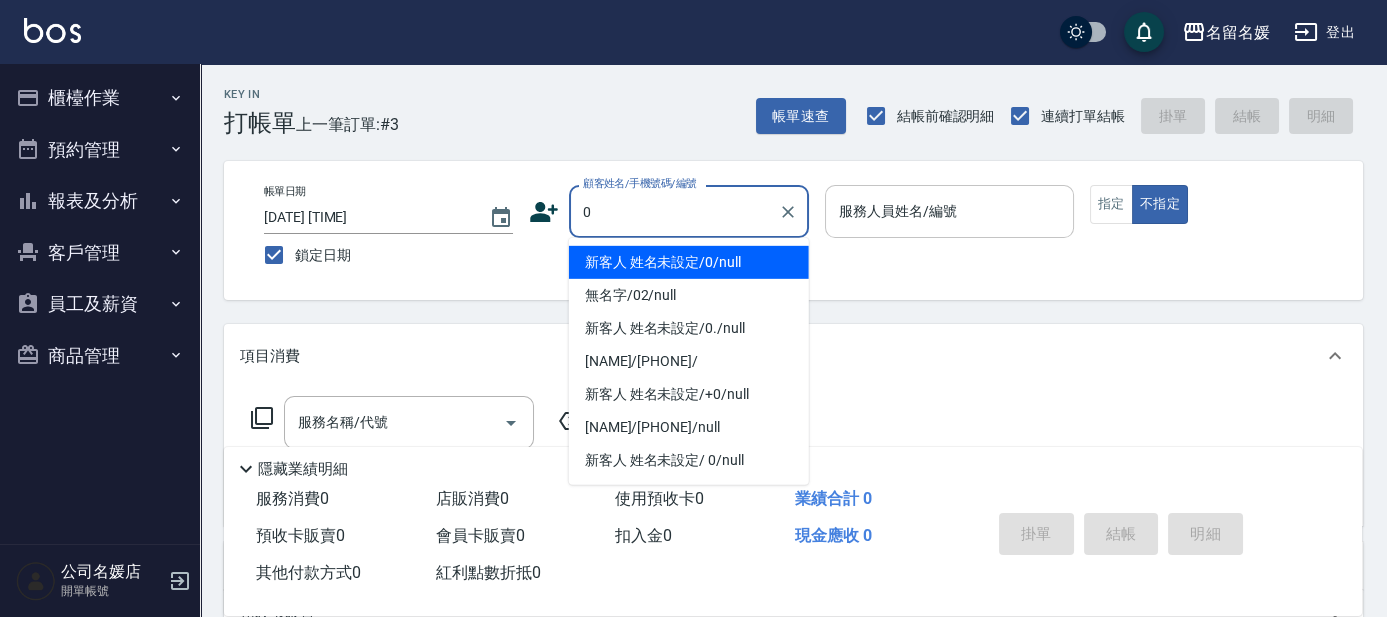 type on "新客人 姓名未設定/0/null" 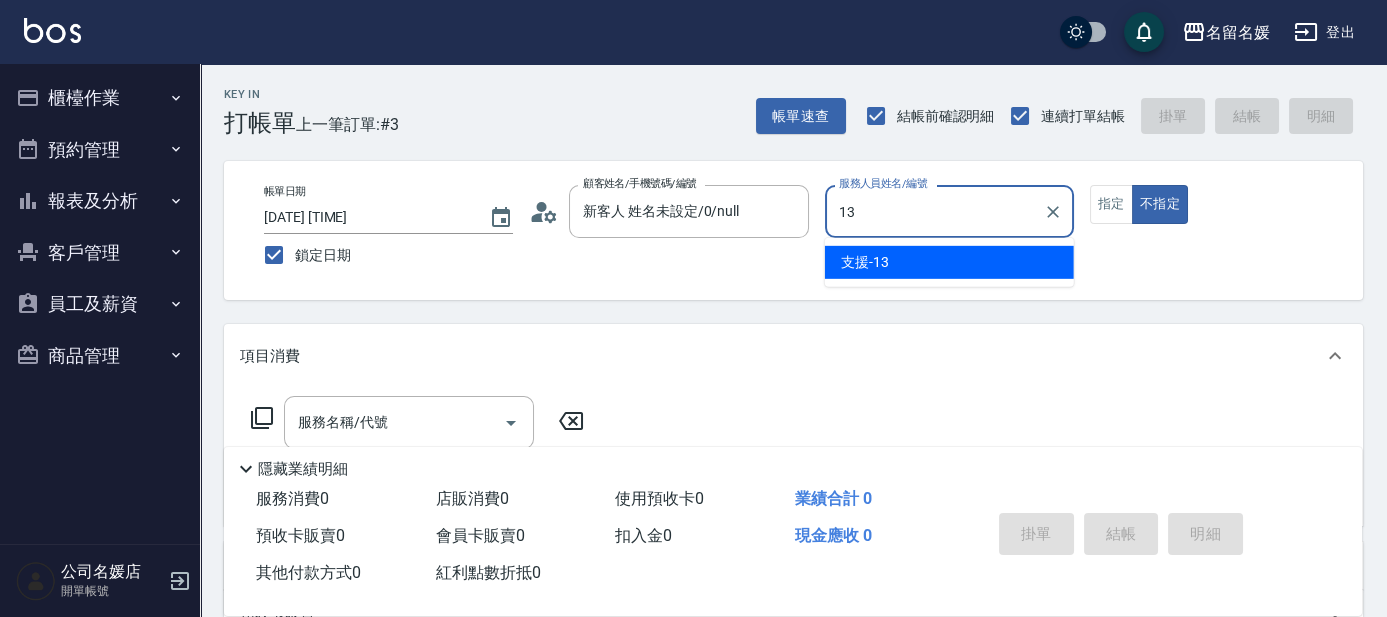 type on "13" 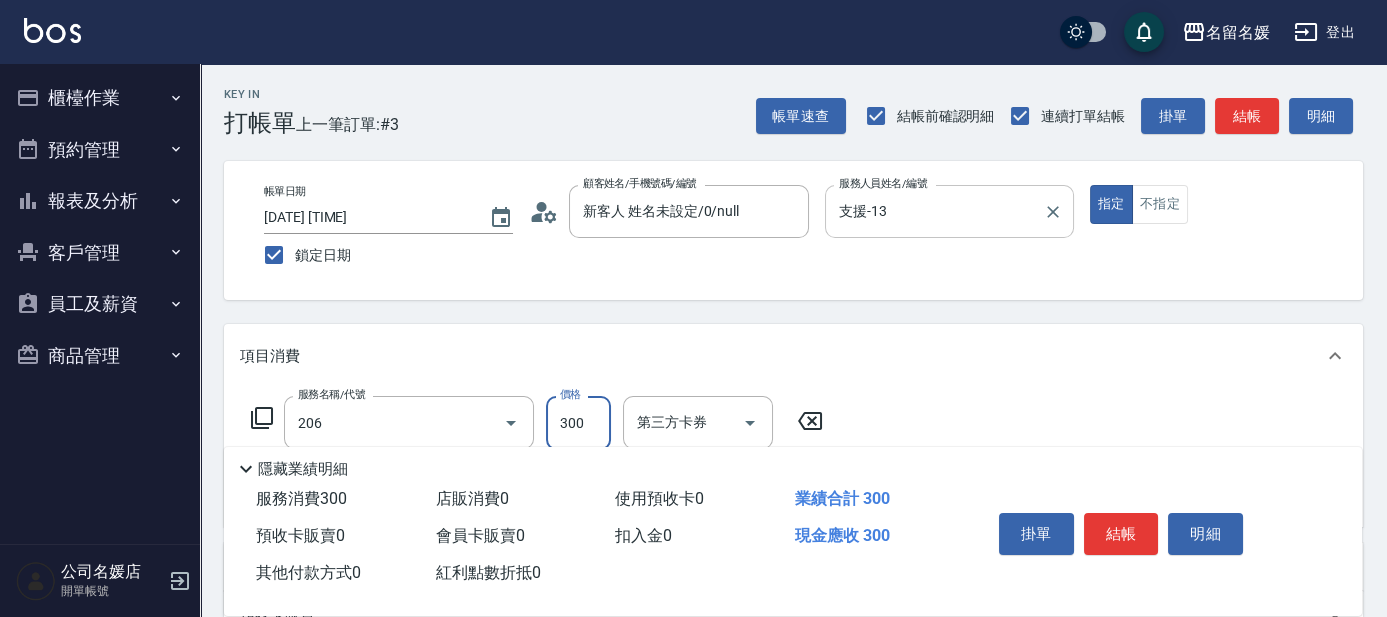 type on "洗髮[300](206)" 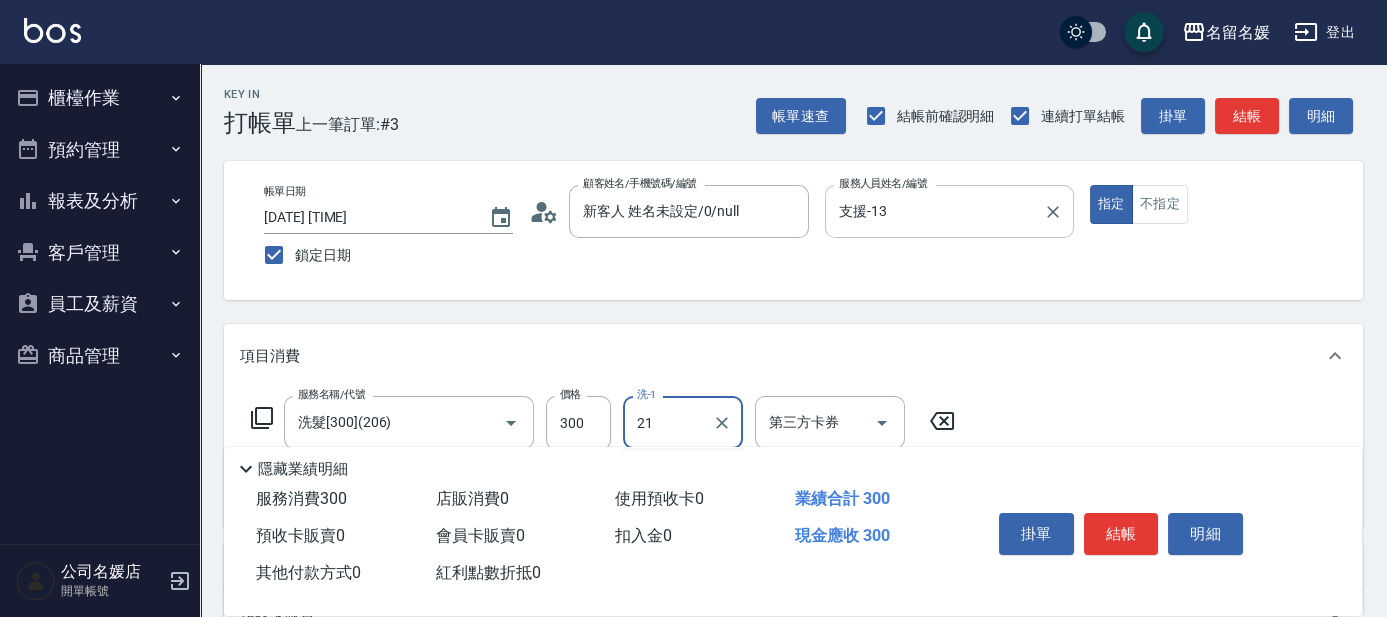 type on "許庭瑀-21" 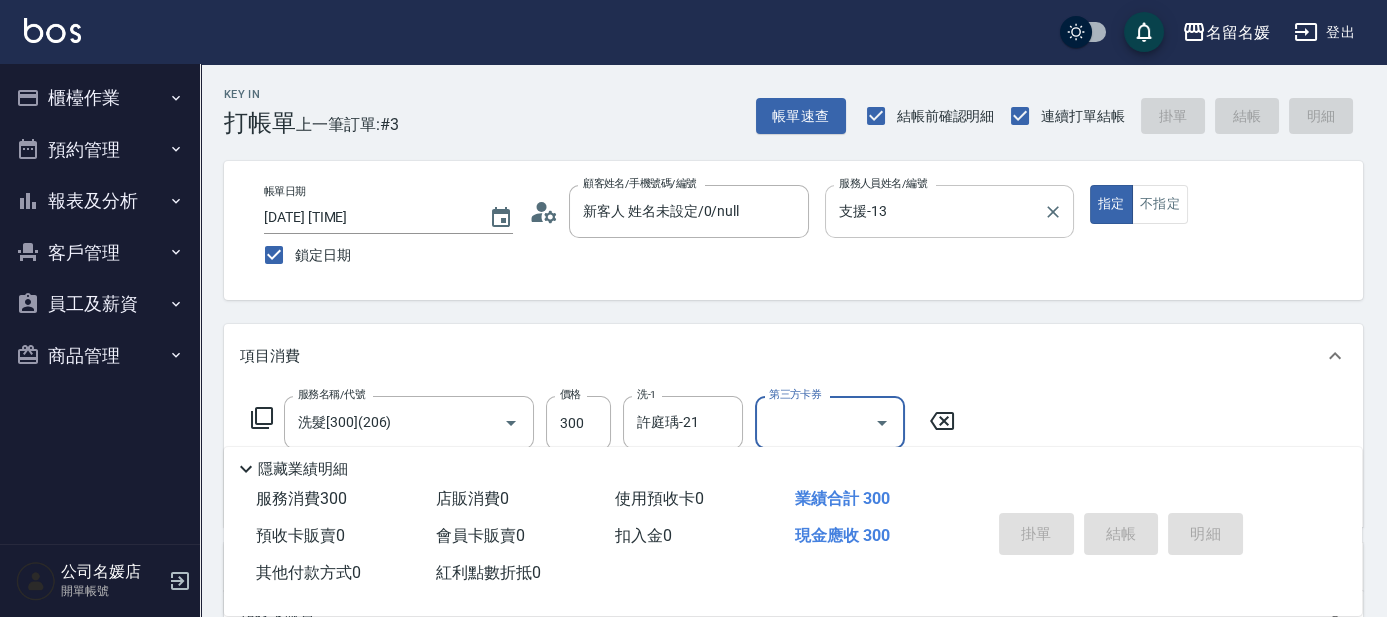 type 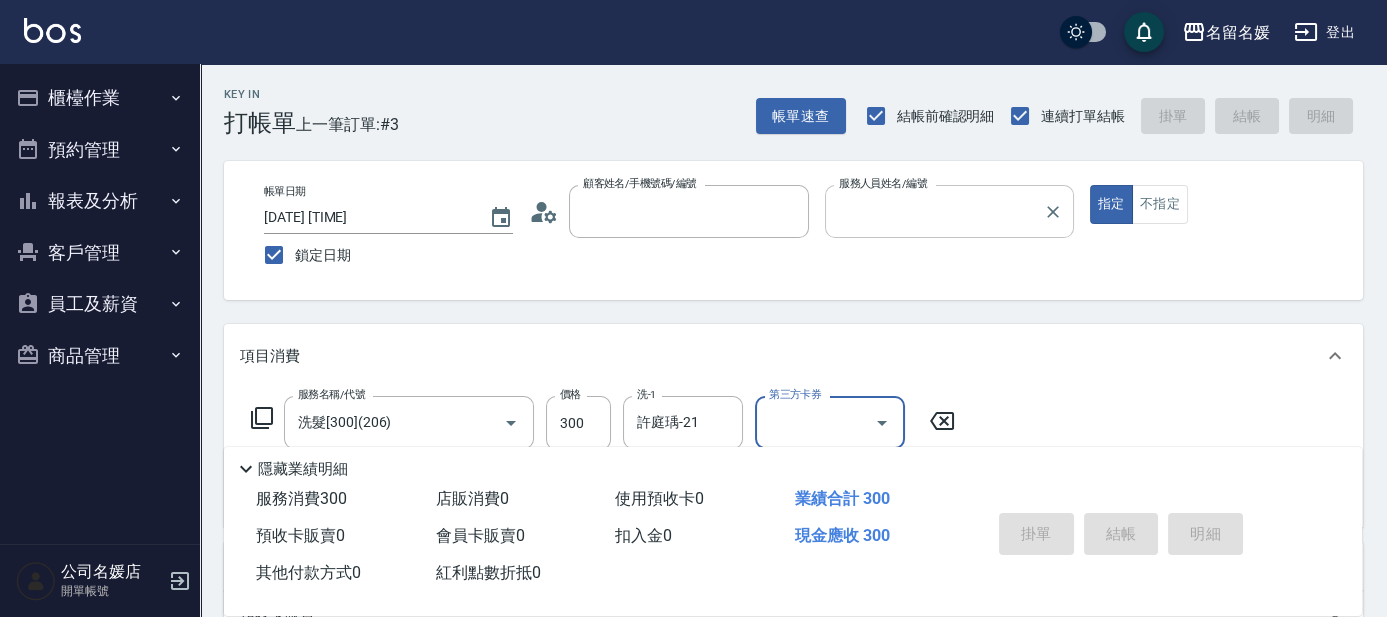 type 